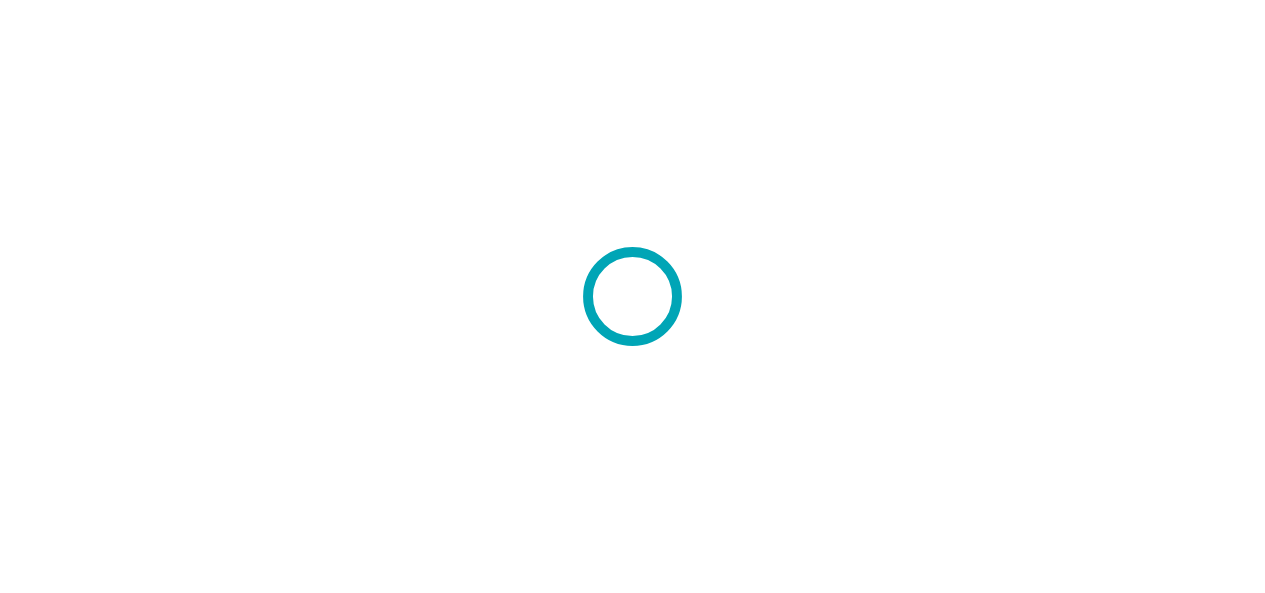 scroll, scrollTop: 0, scrollLeft: 0, axis: both 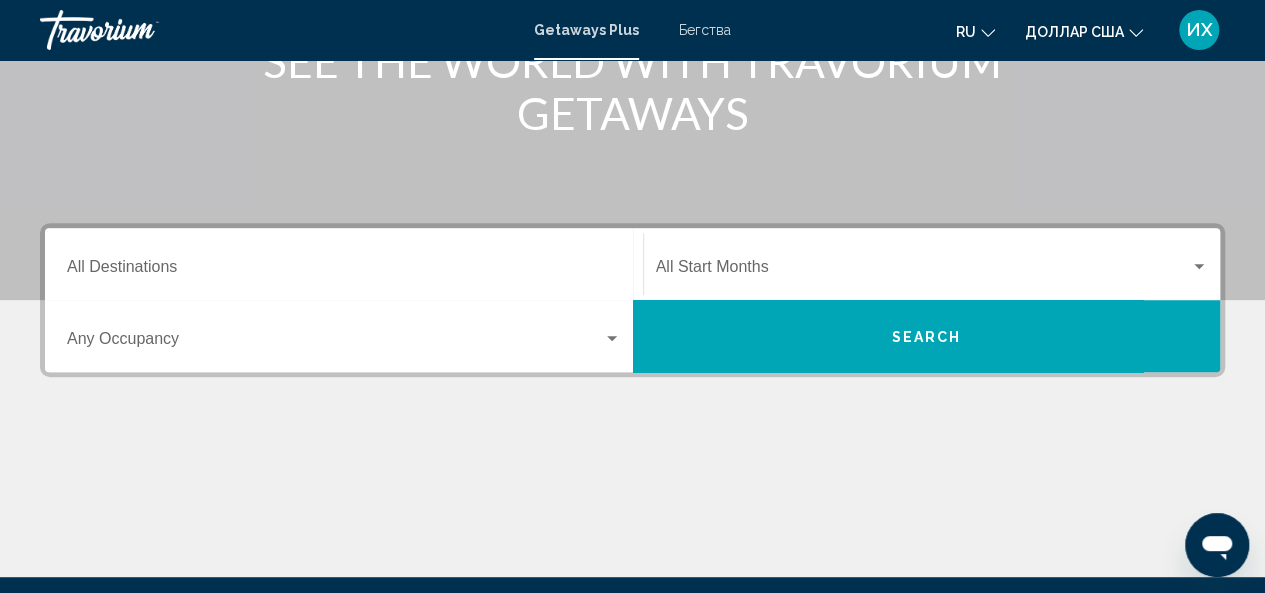 click at bounding box center (1199, 267) 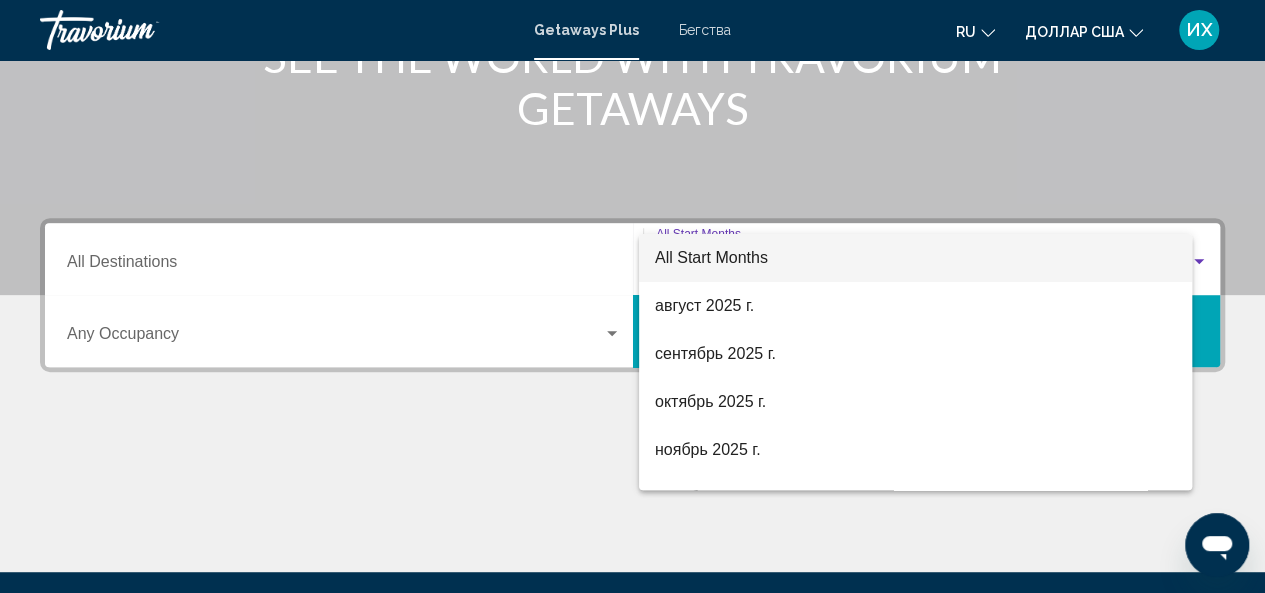 scroll, scrollTop: 458, scrollLeft: 0, axis: vertical 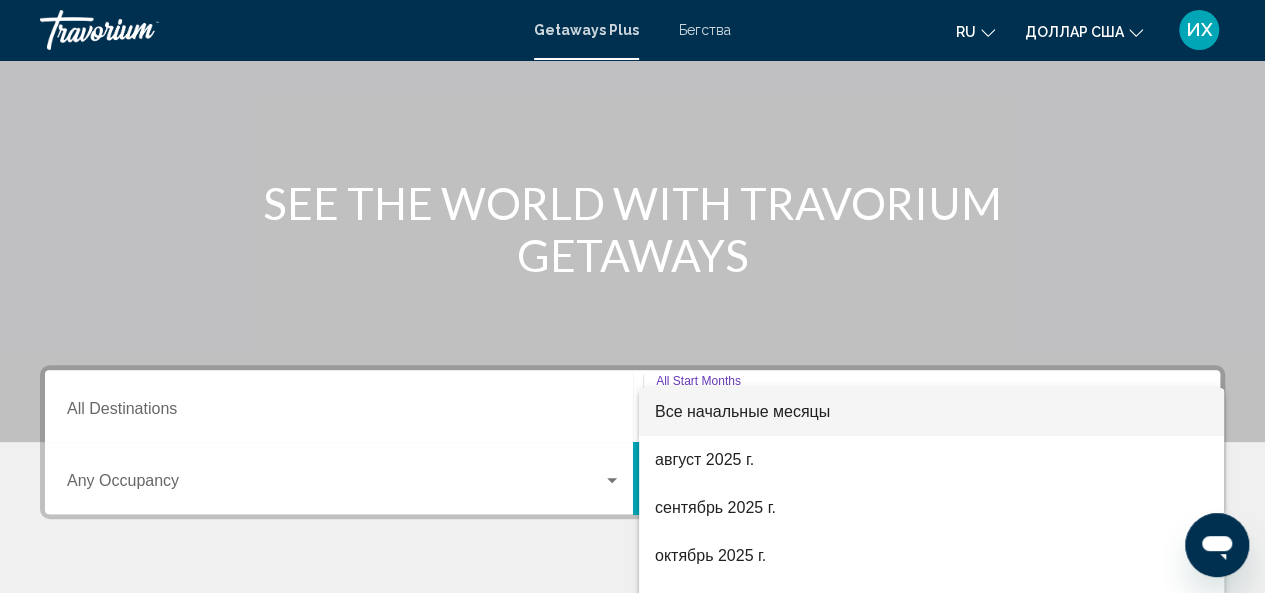 click at bounding box center (632, 296) 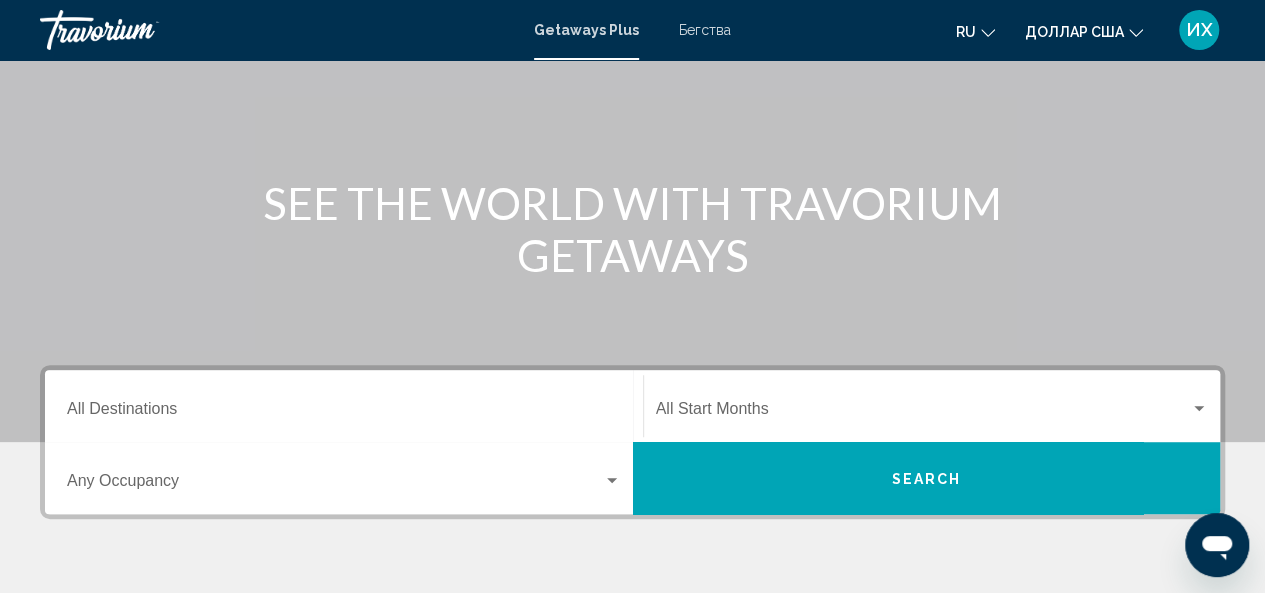 click 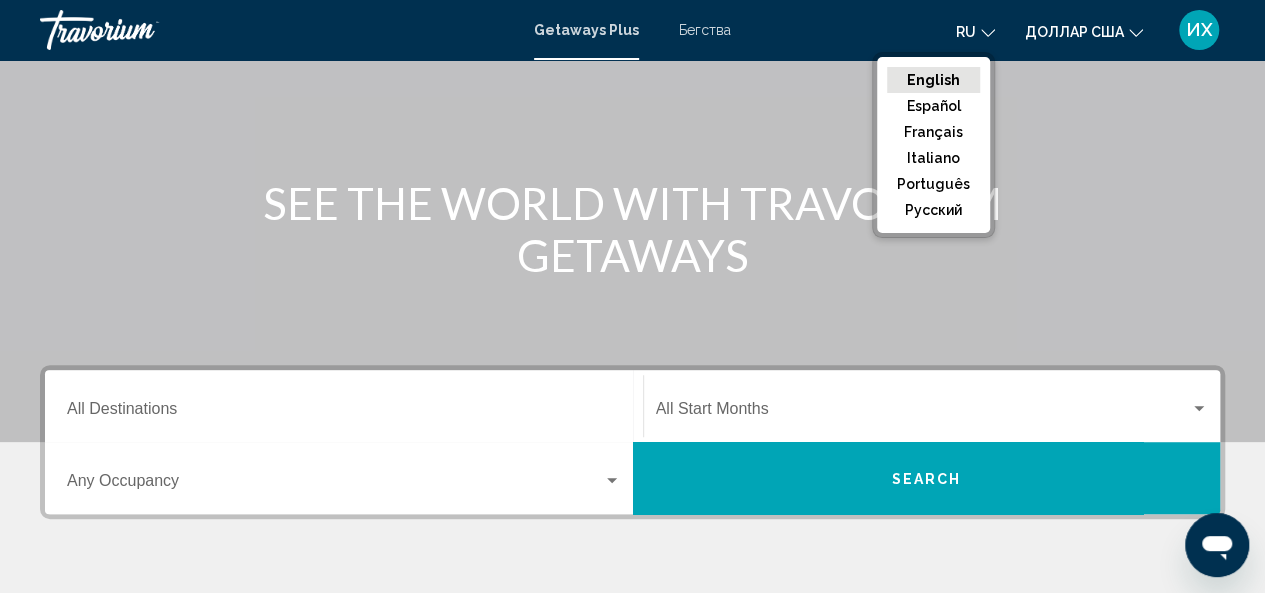 click on "English" 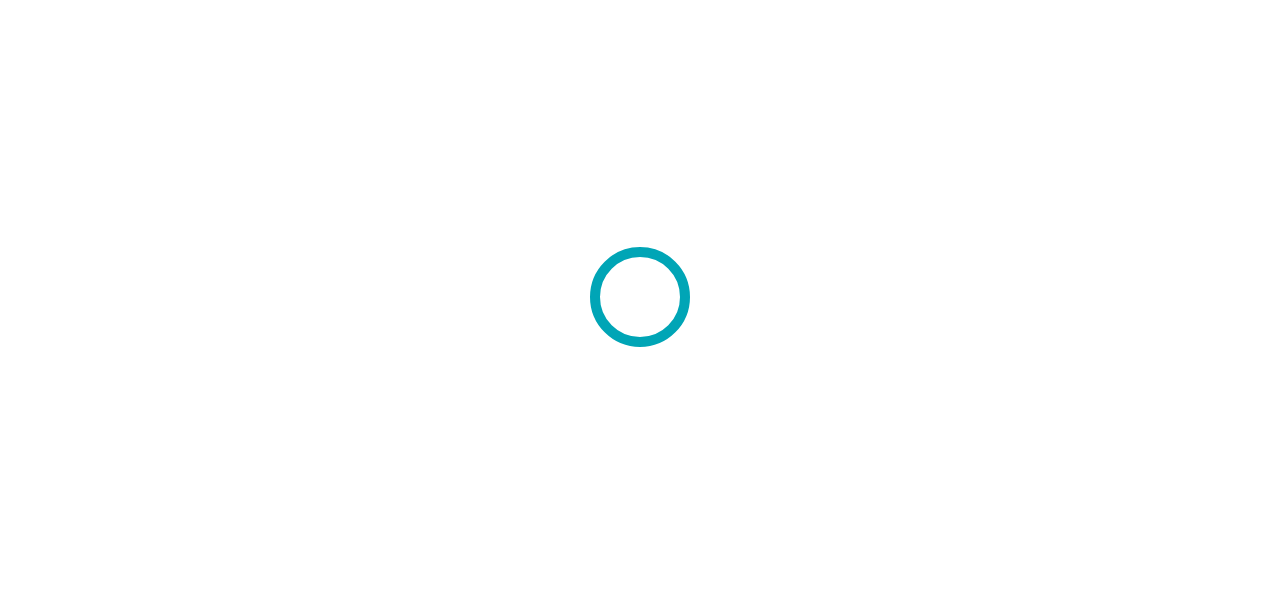 scroll, scrollTop: 0, scrollLeft: 0, axis: both 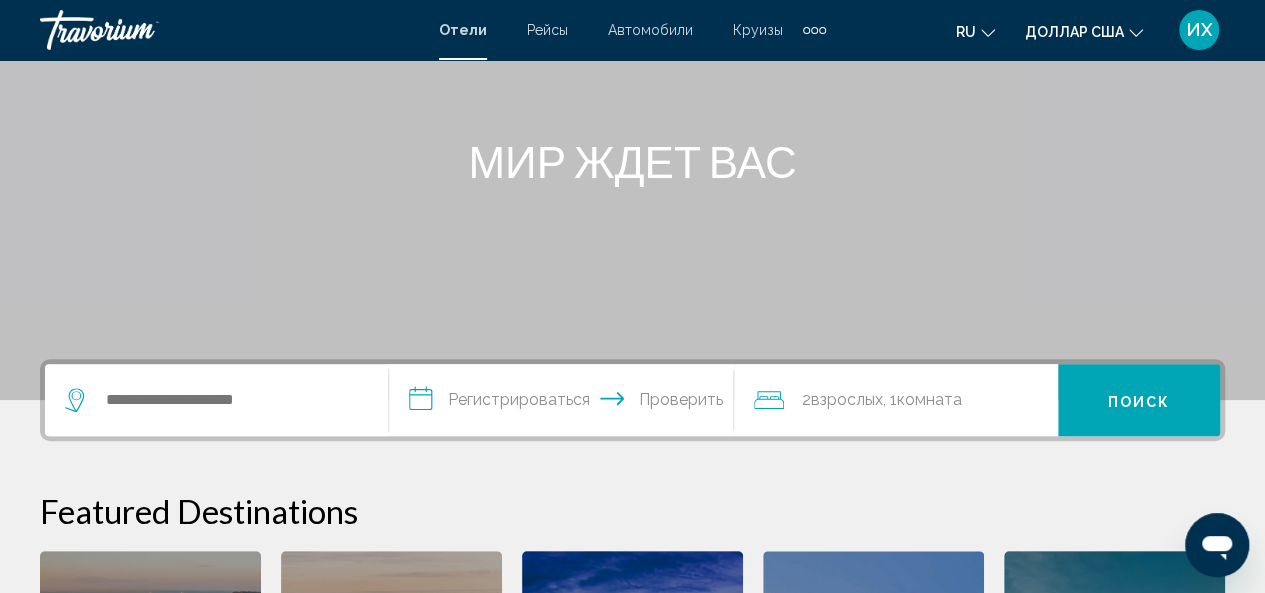 click on "ru
Английский Español французский Итальяно португальский русский" 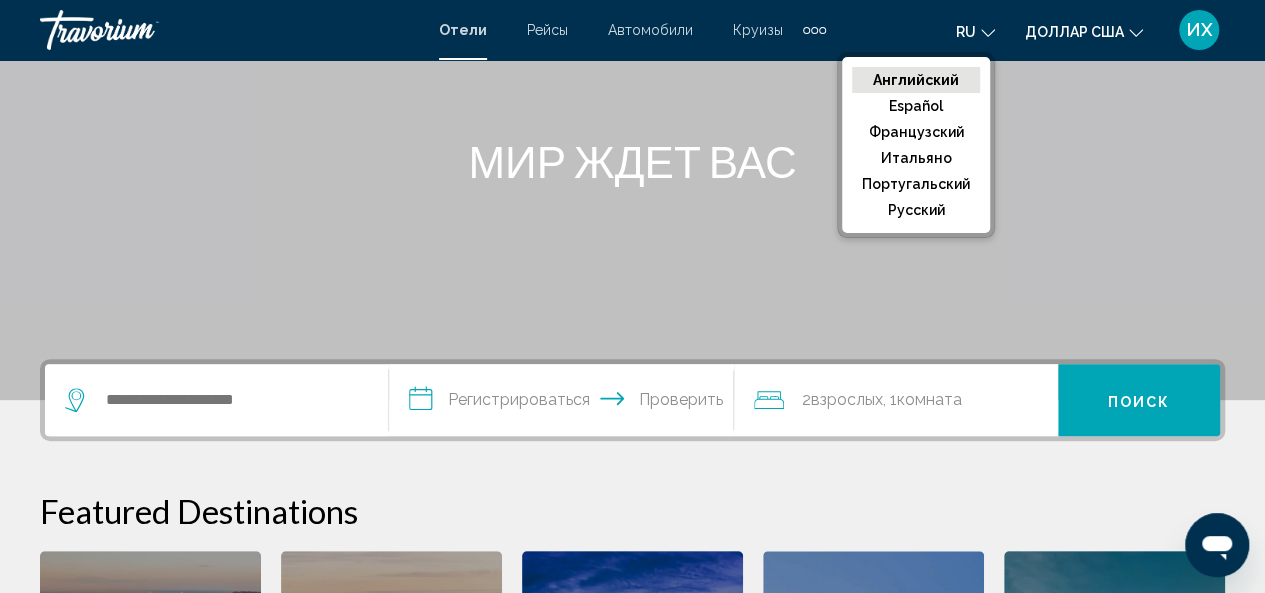 click on "Английский" 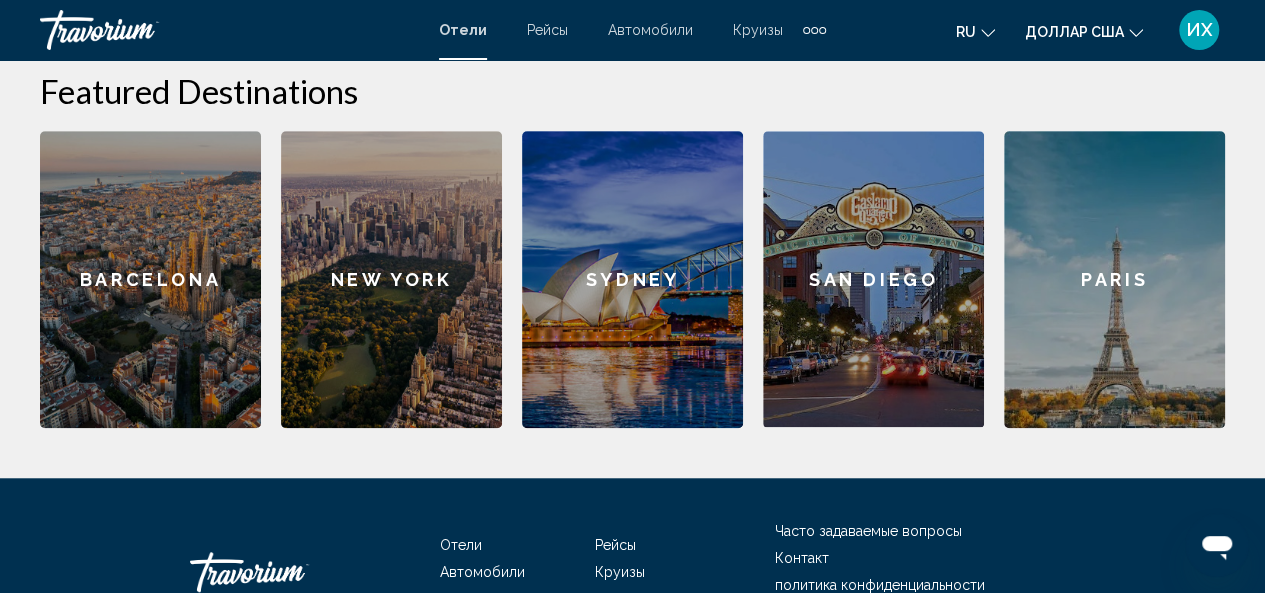 scroll, scrollTop: 400, scrollLeft: 0, axis: vertical 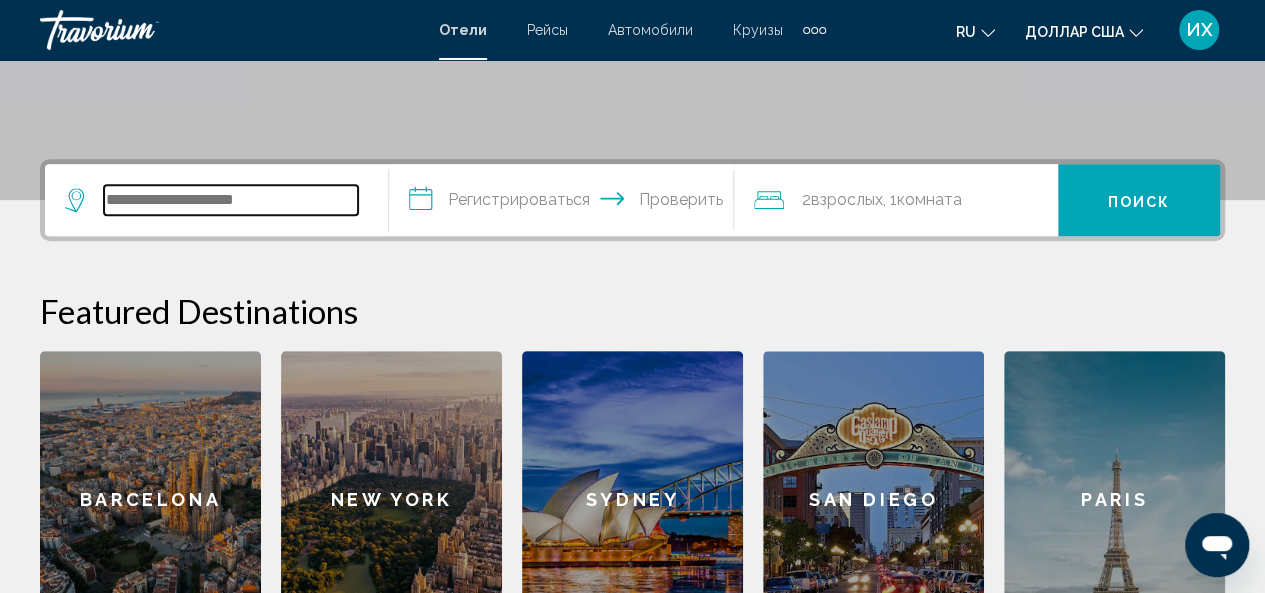 click at bounding box center [231, 200] 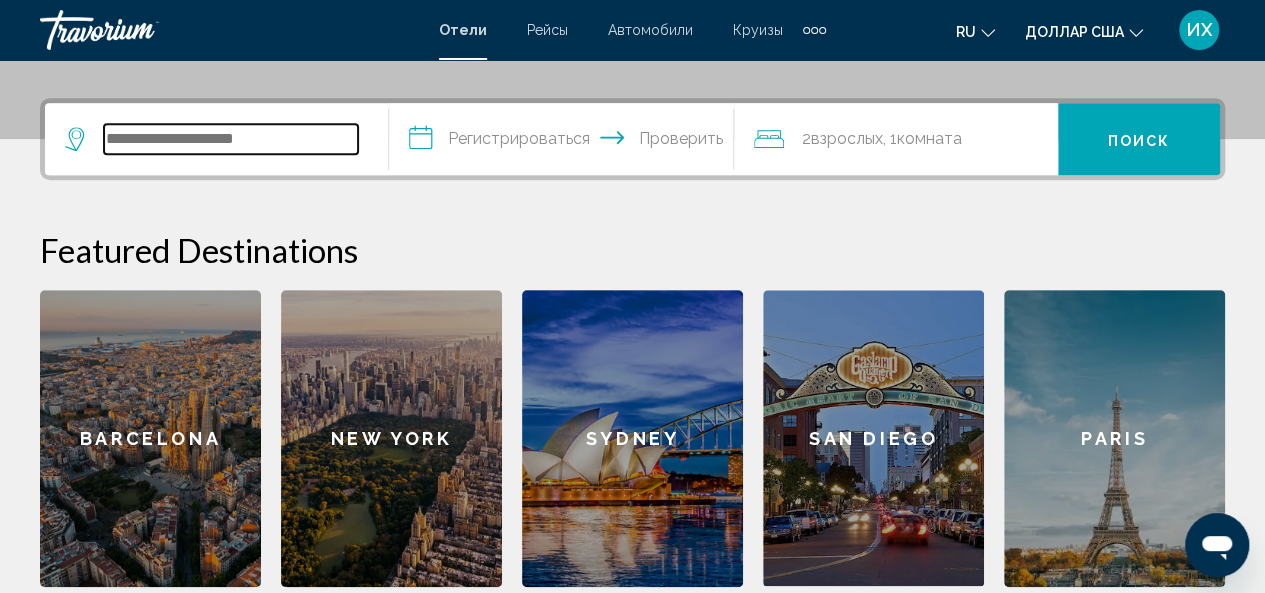 scroll, scrollTop: 494, scrollLeft: 0, axis: vertical 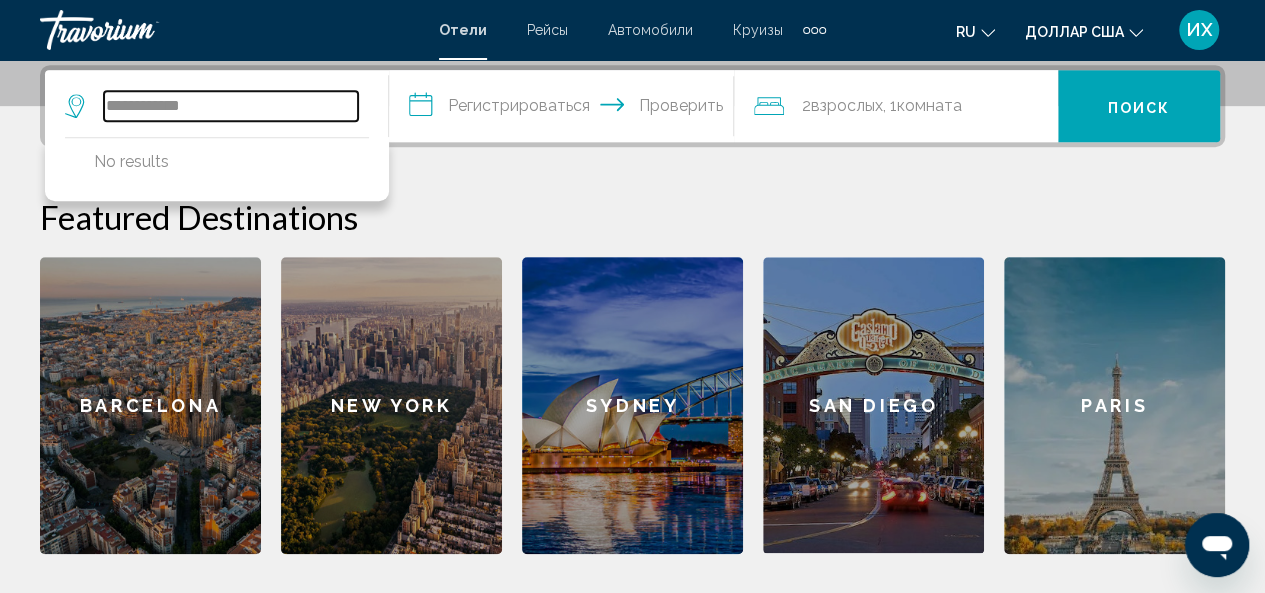 type on "**********" 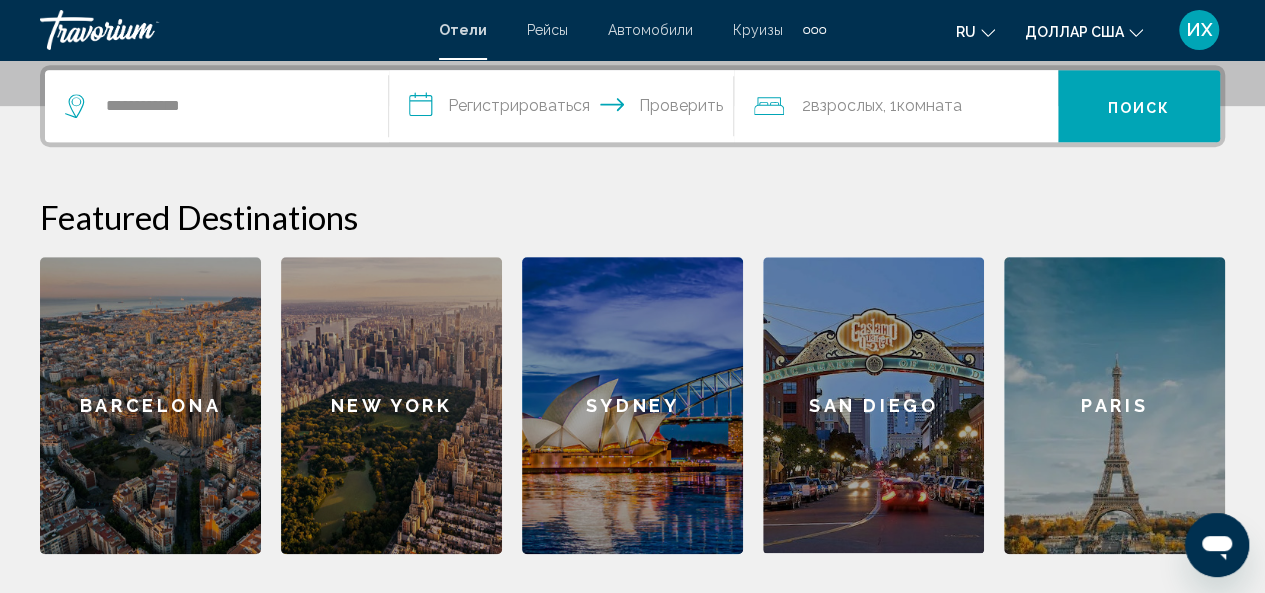 click on "Paris" at bounding box center (1114, 405) 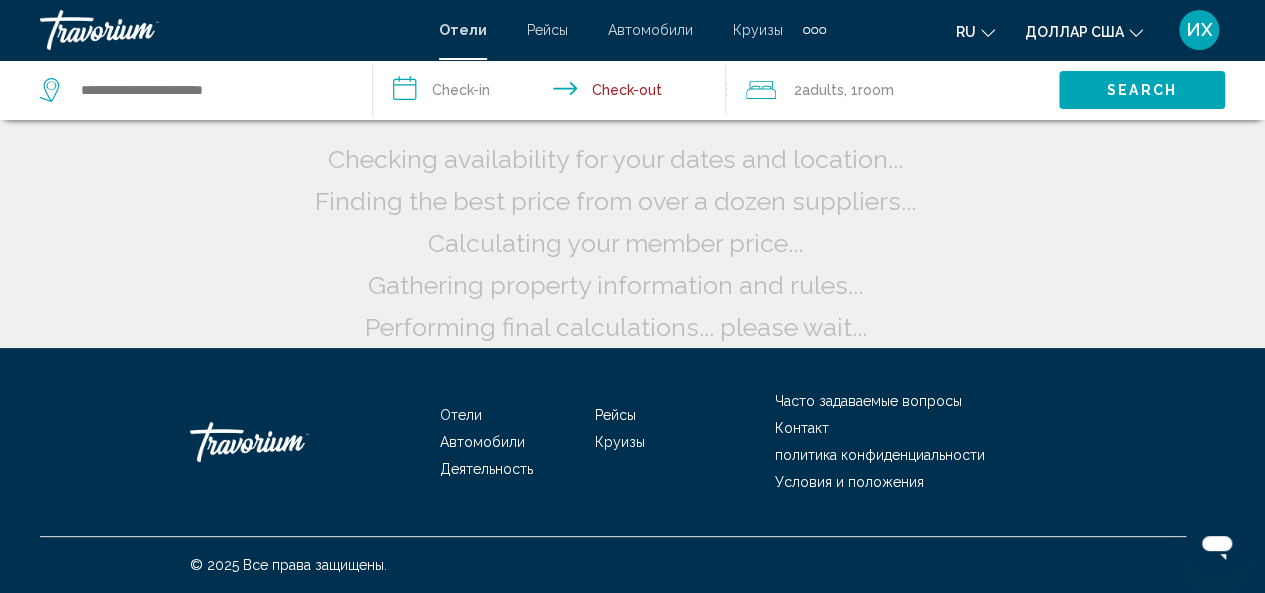 scroll, scrollTop: 0, scrollLeft: 0, axis: both 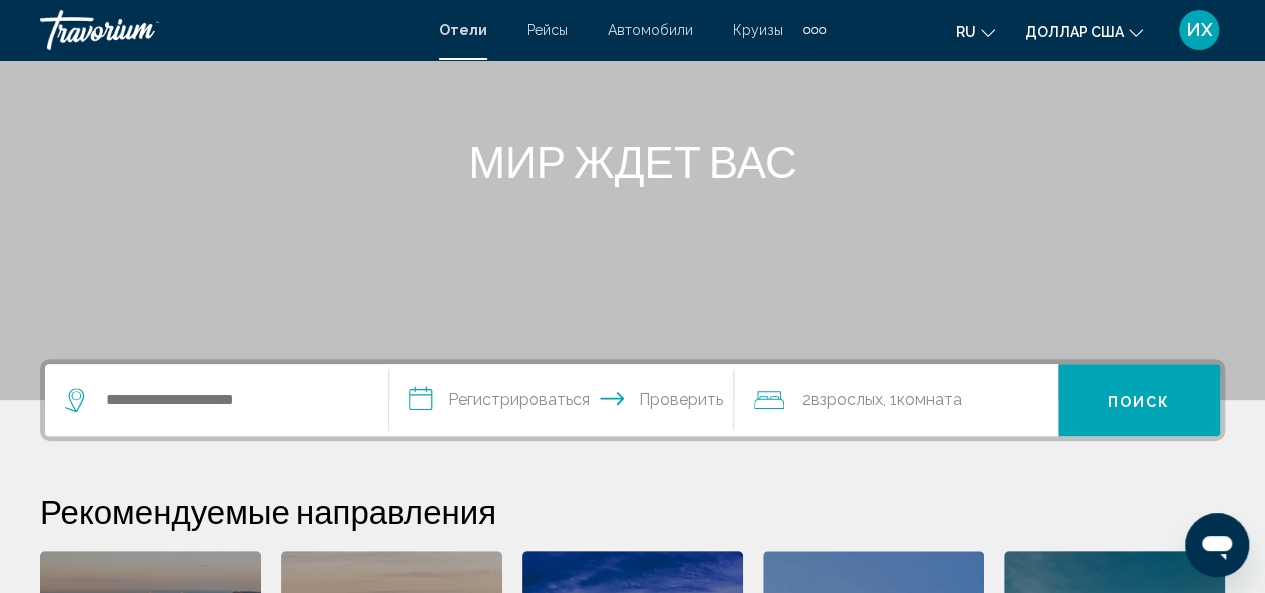 click at bounding box center (632, 100) 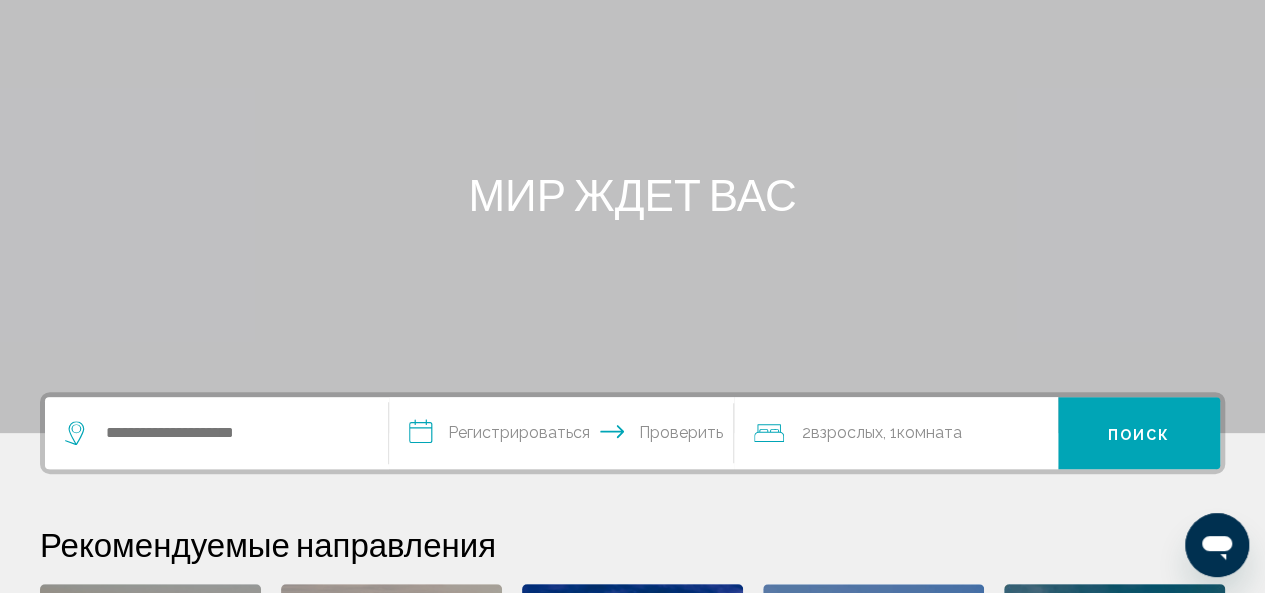 scroll, scrollTop: 0, scrollLeft: 0, axis: both 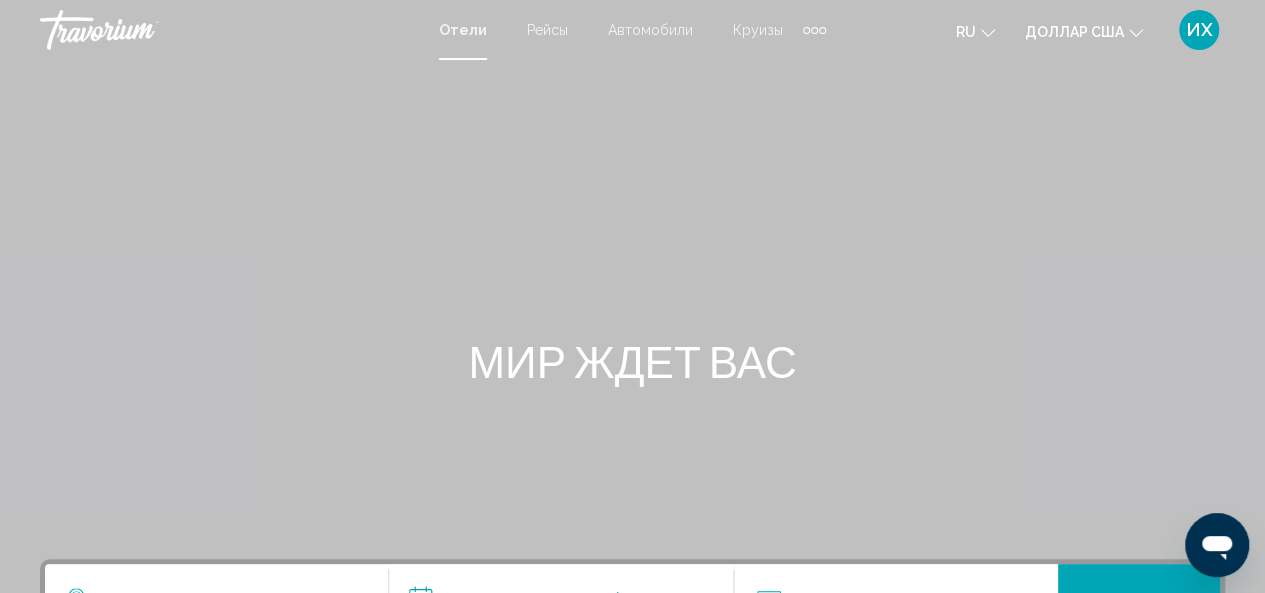 click at bounding box center (814, 30) 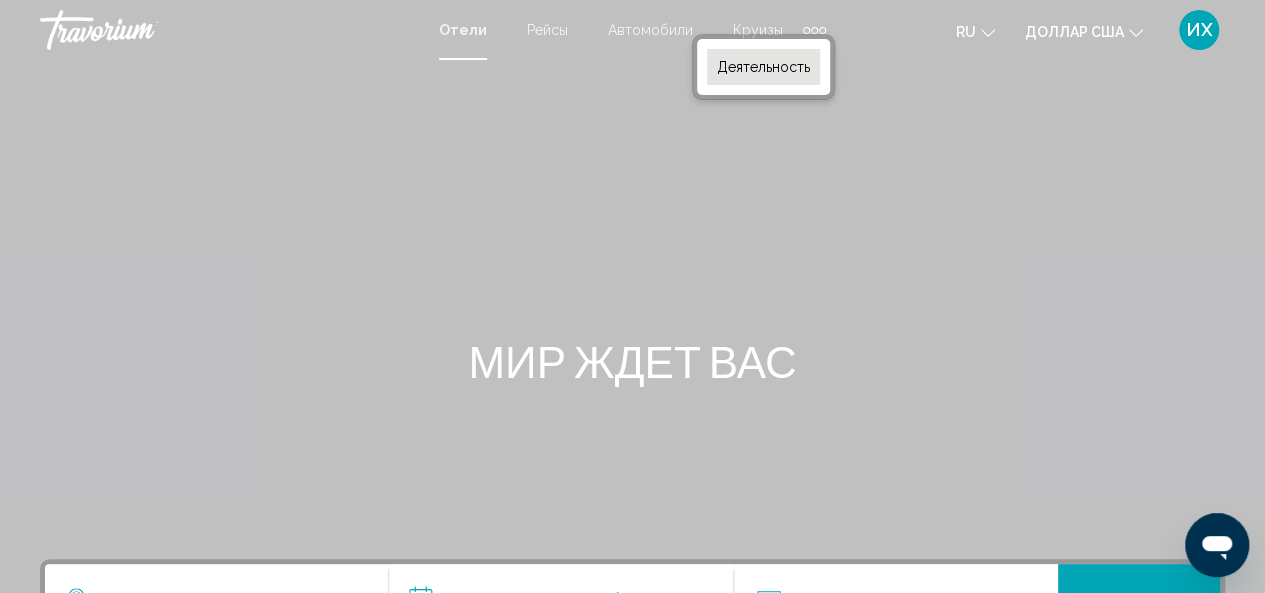 click on "Деятельность" at bounding box center (763, 67) 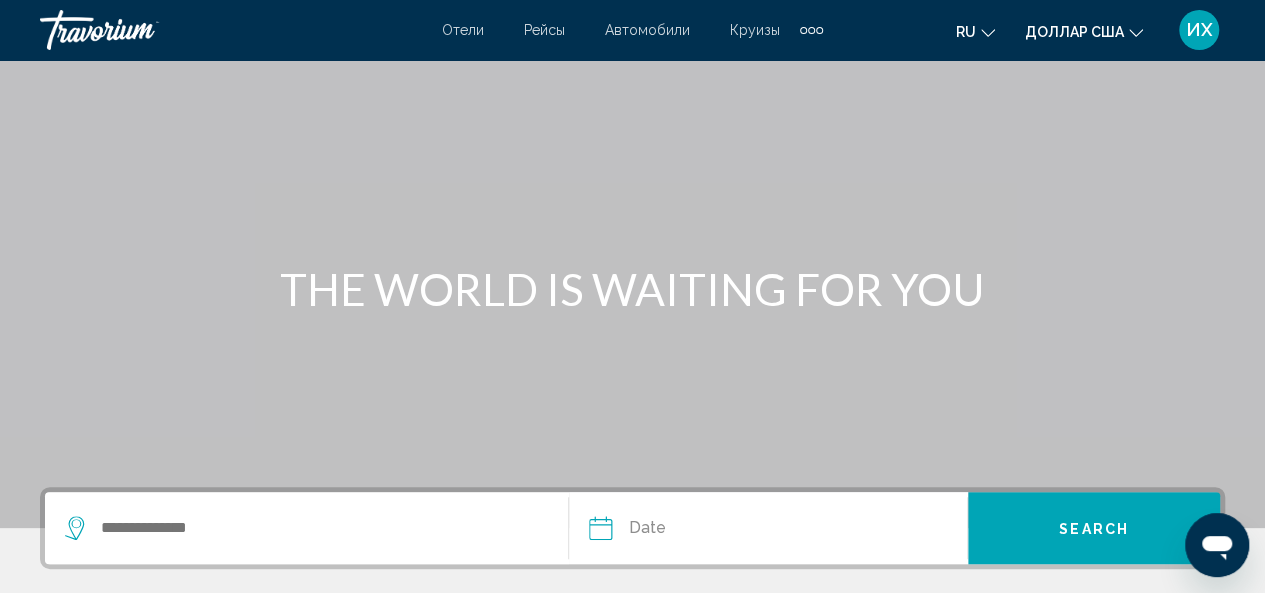 scroll, scrollTop: 200, scrollLeft: 0, axis: vertical 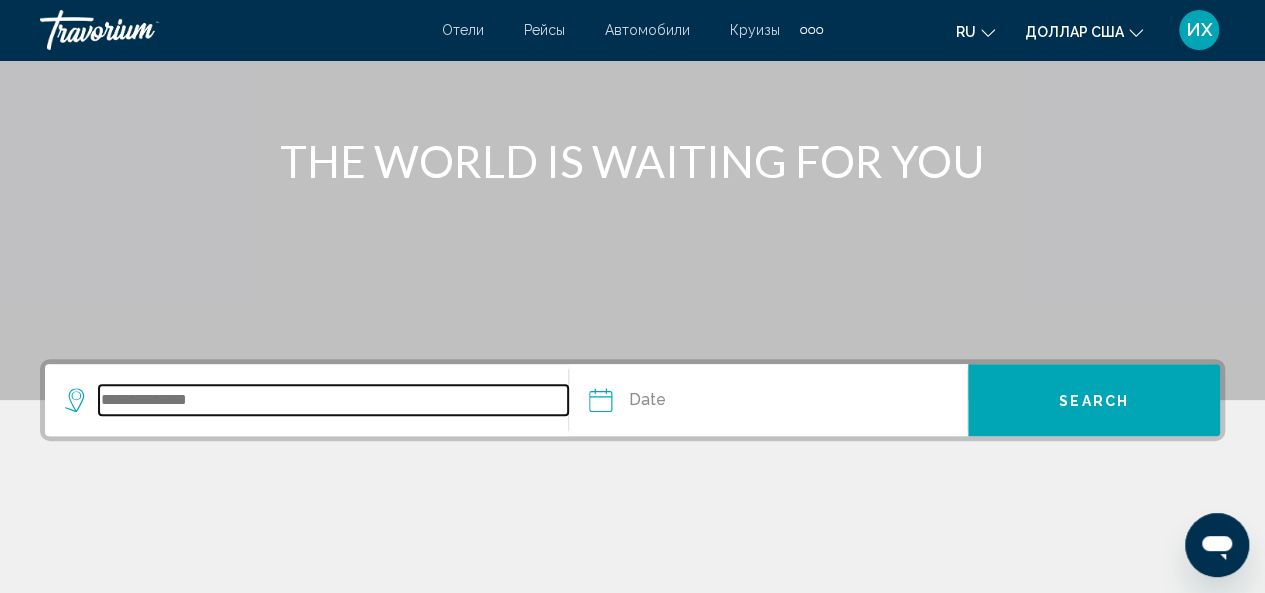click at bounding box center [333, 400] 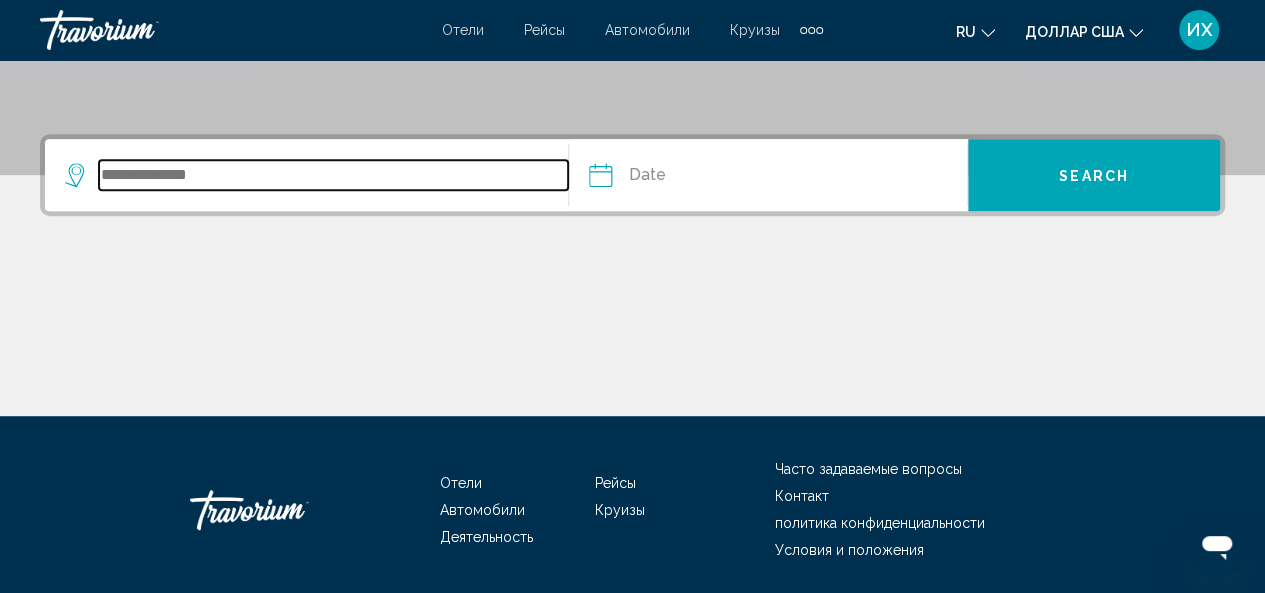 scroll, scrollTop: 492, scrollLeft: 0, axis: vertical 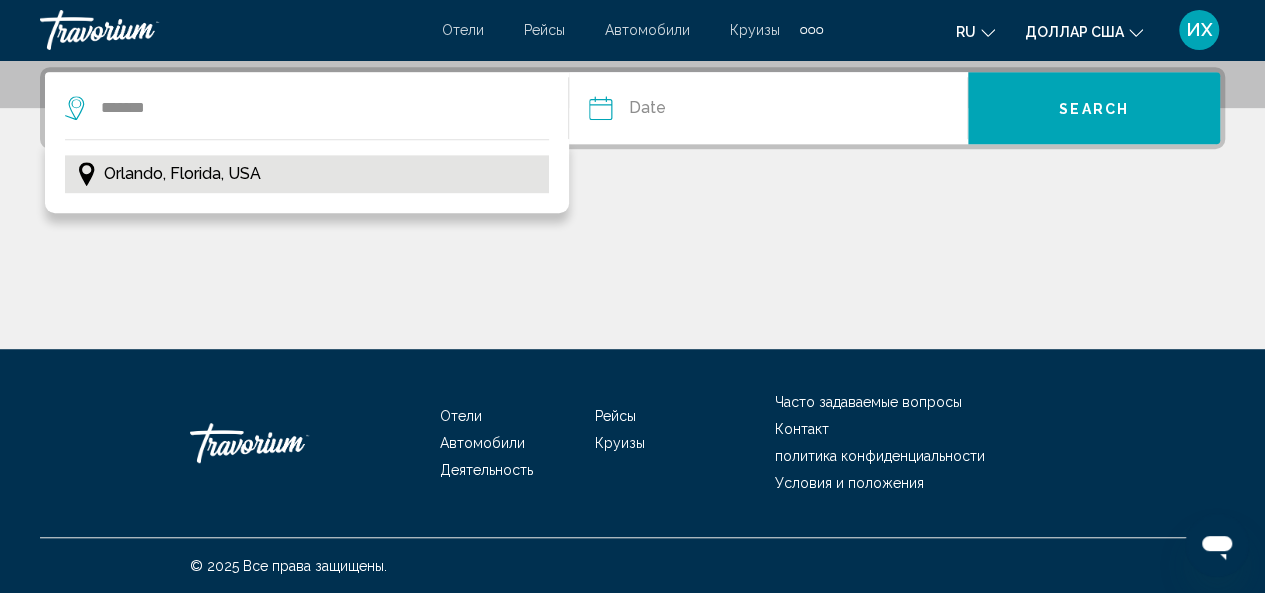 click on "Orlando, Florida, USA" at bounding box center (182, 174) 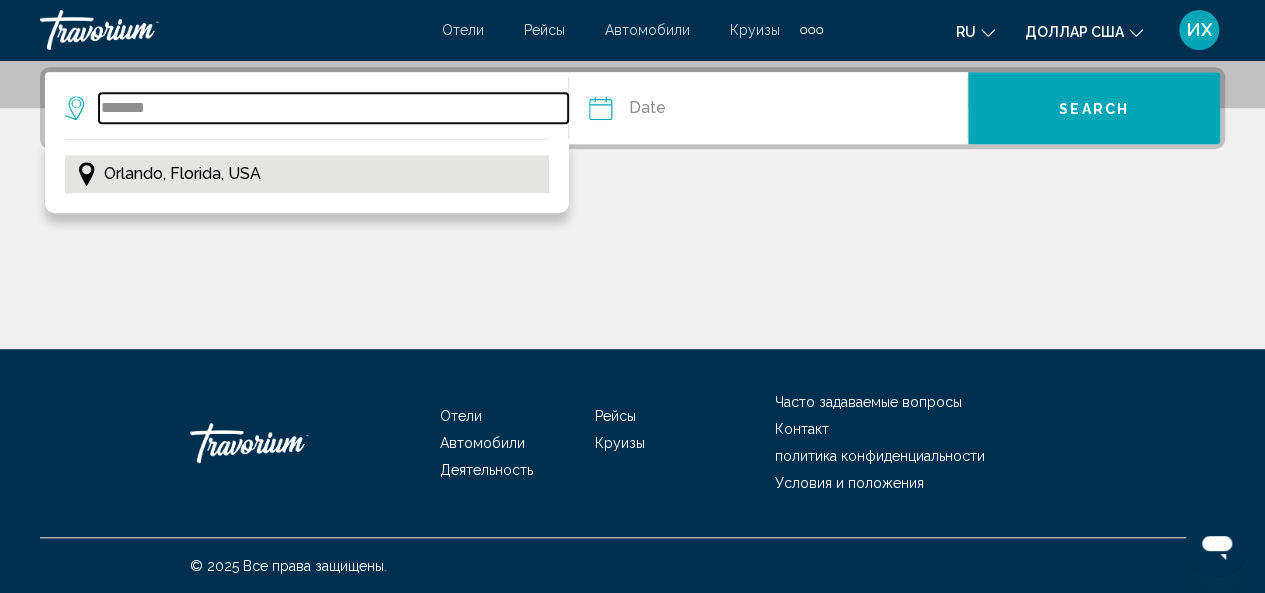 type on "**********" 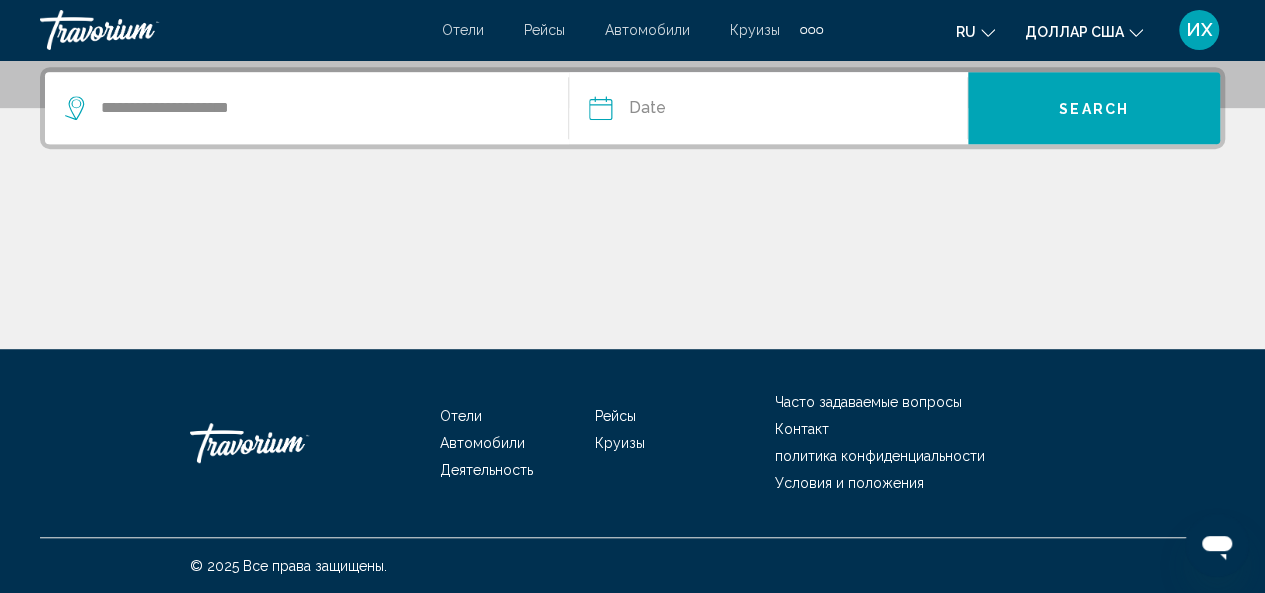 click at bounding box center (682, 111) 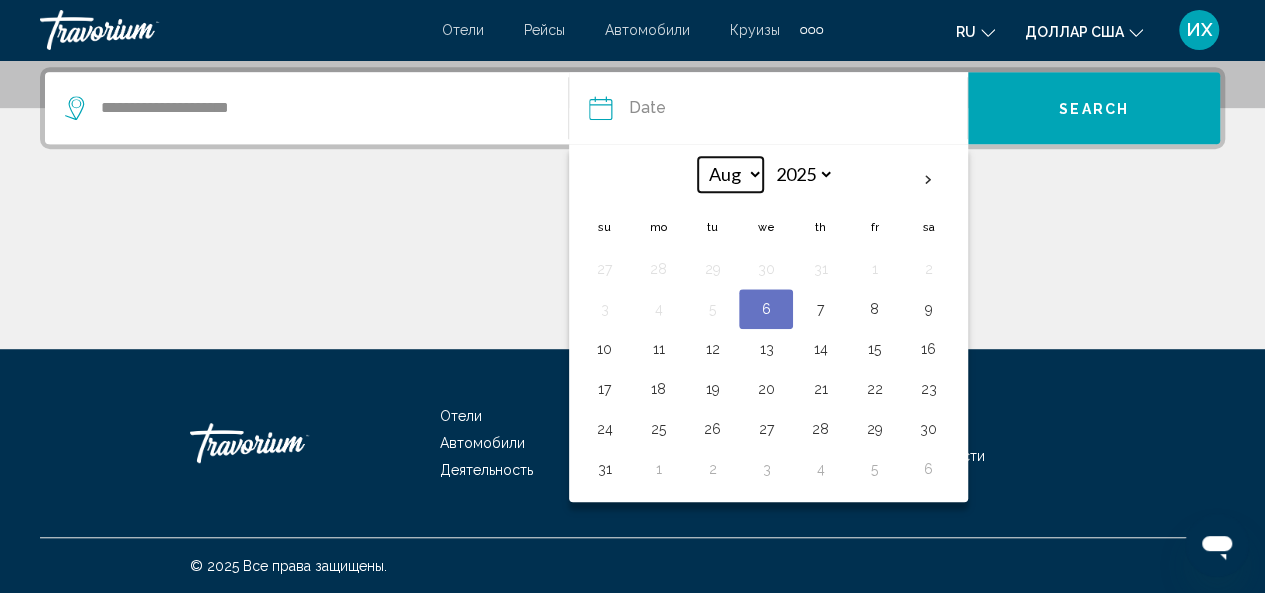 click on "*** *** *** *** *** *** *** *** *** *** *** ***" at bounding box center (730, 174) 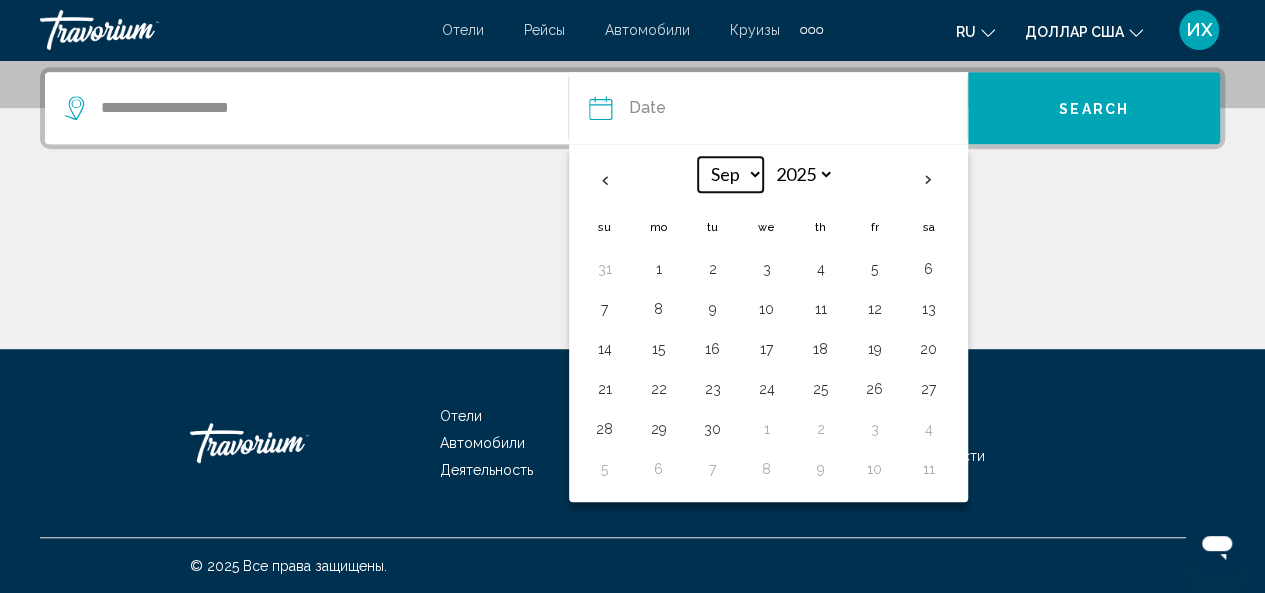 click on "*** *** *** *** *** *** *** *** *** *** *** ***" at bounding box center (730, 174) 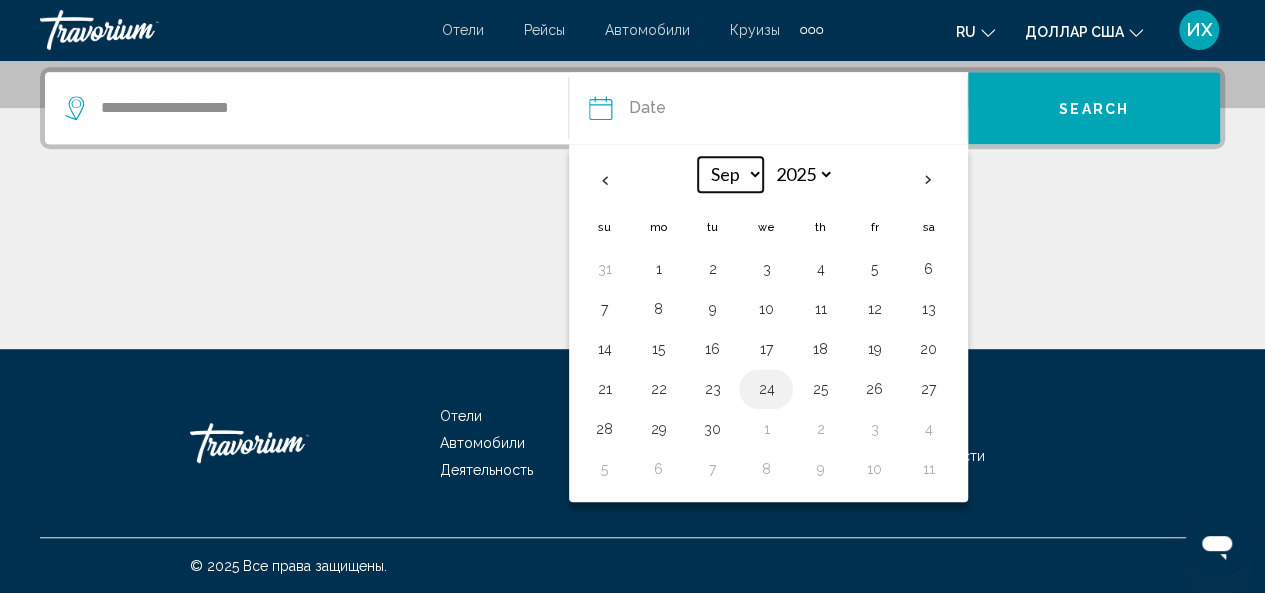 select on "**" 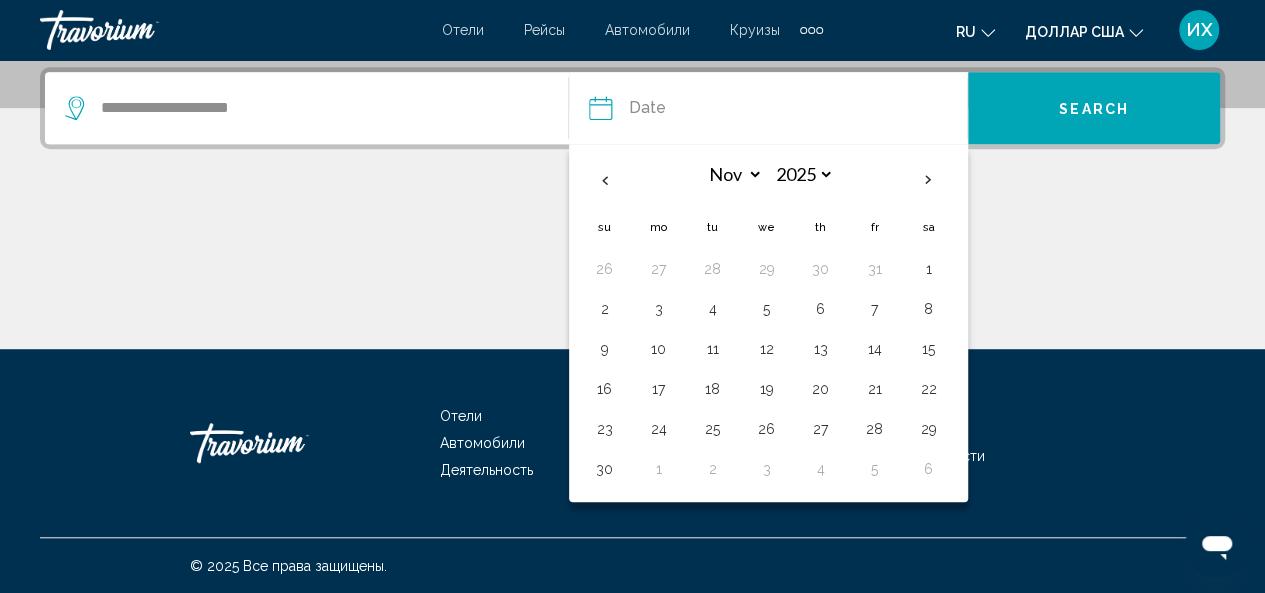 click on "13" at bounding box center (820, 349) 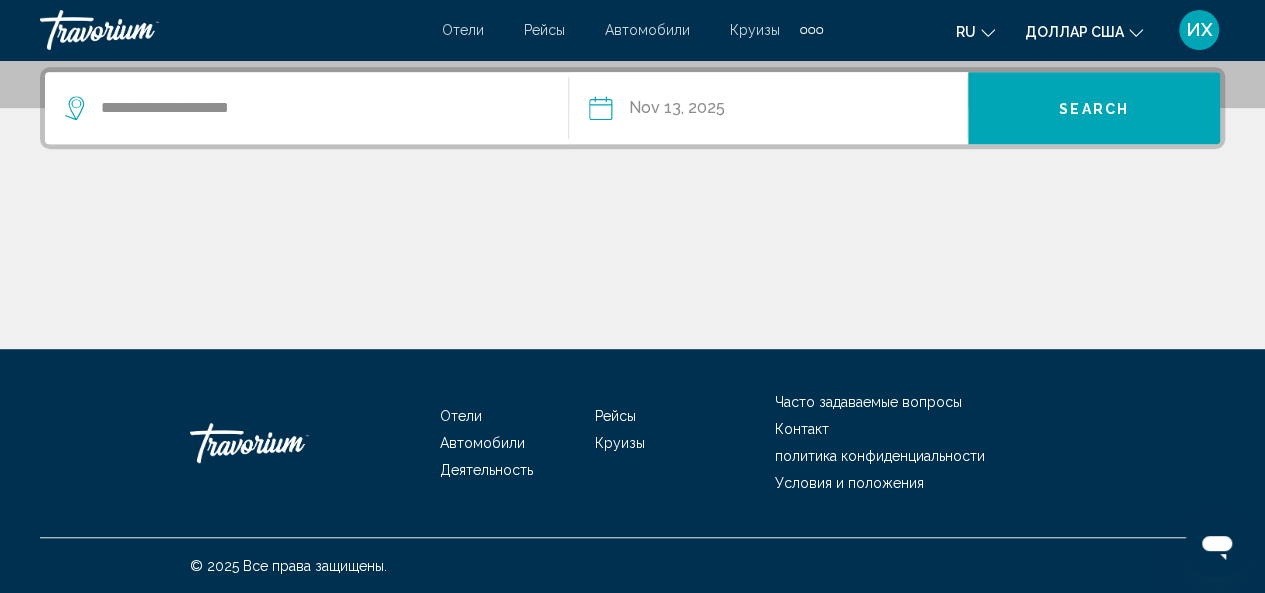 click on "**********" at bounding box center [682, 111] 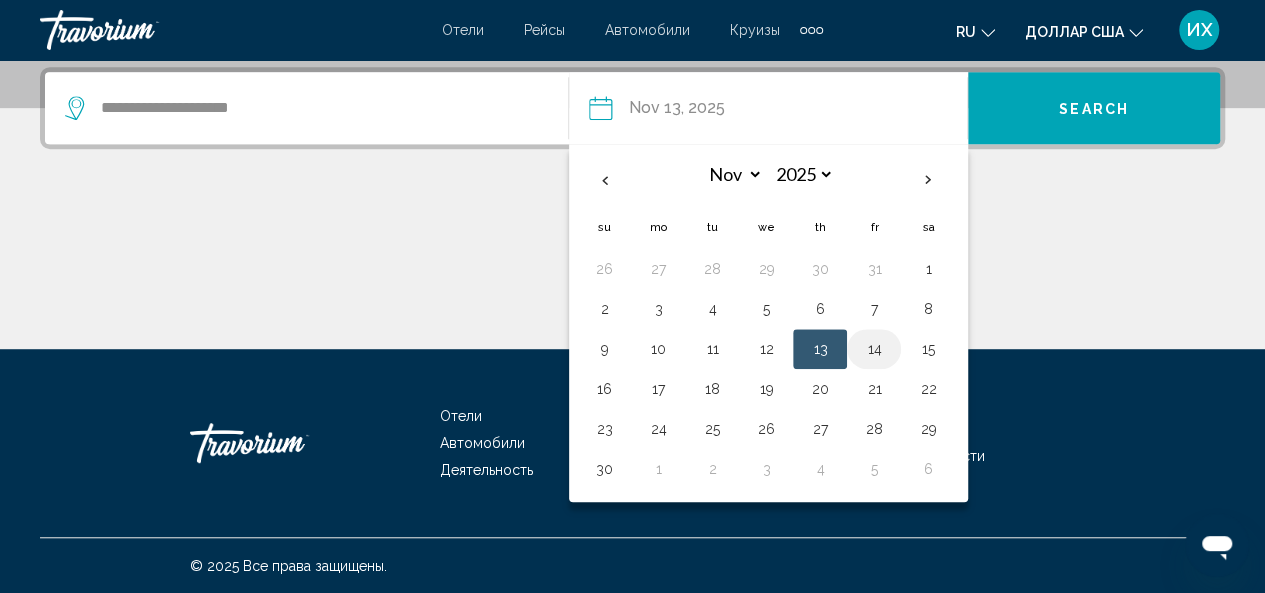 click on "14" at bounding box center [874, 349] 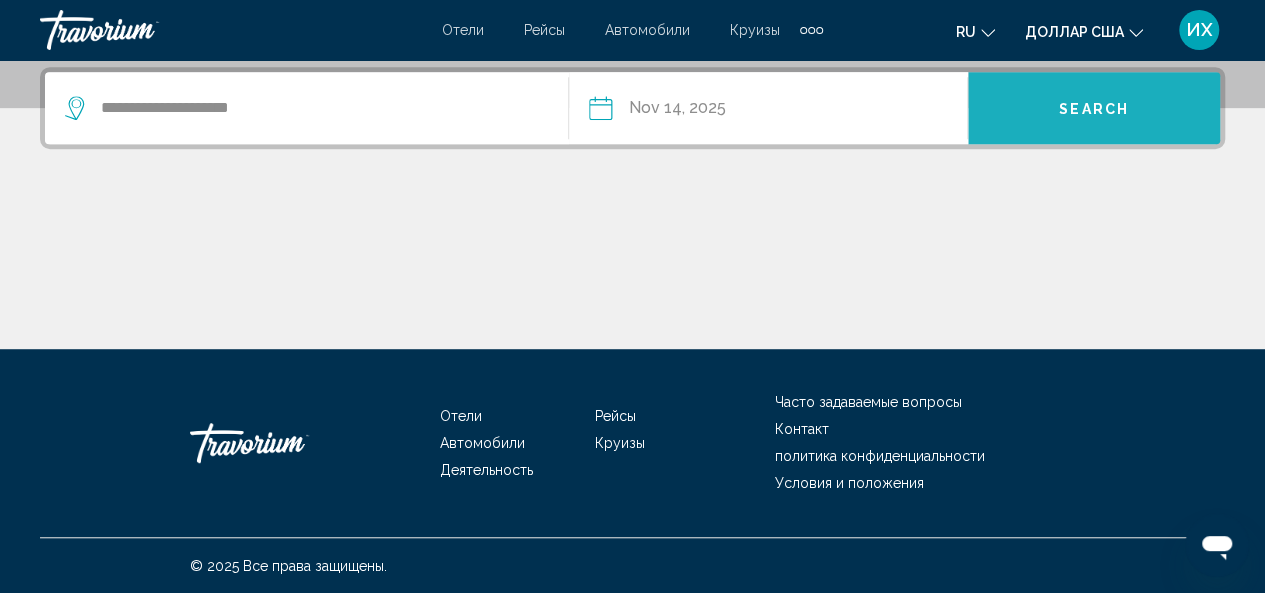 click on "Search" at bounding box center [1094, 108] 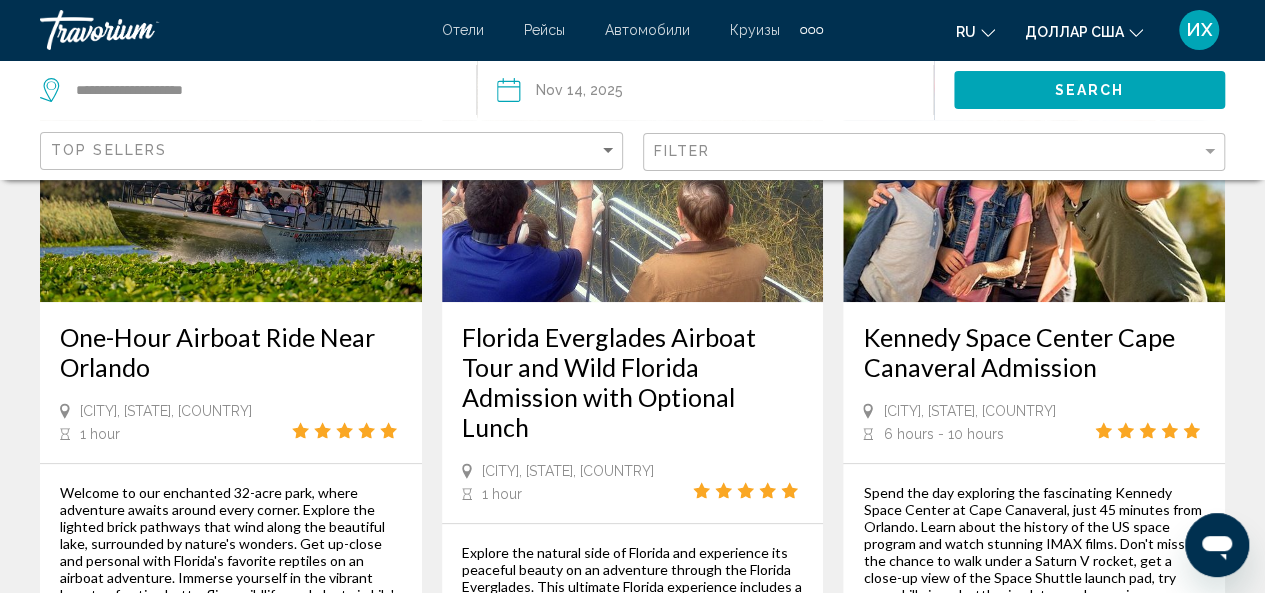 scroll, scrollTop: 300, scrollLeft: 0, axis: vertical 